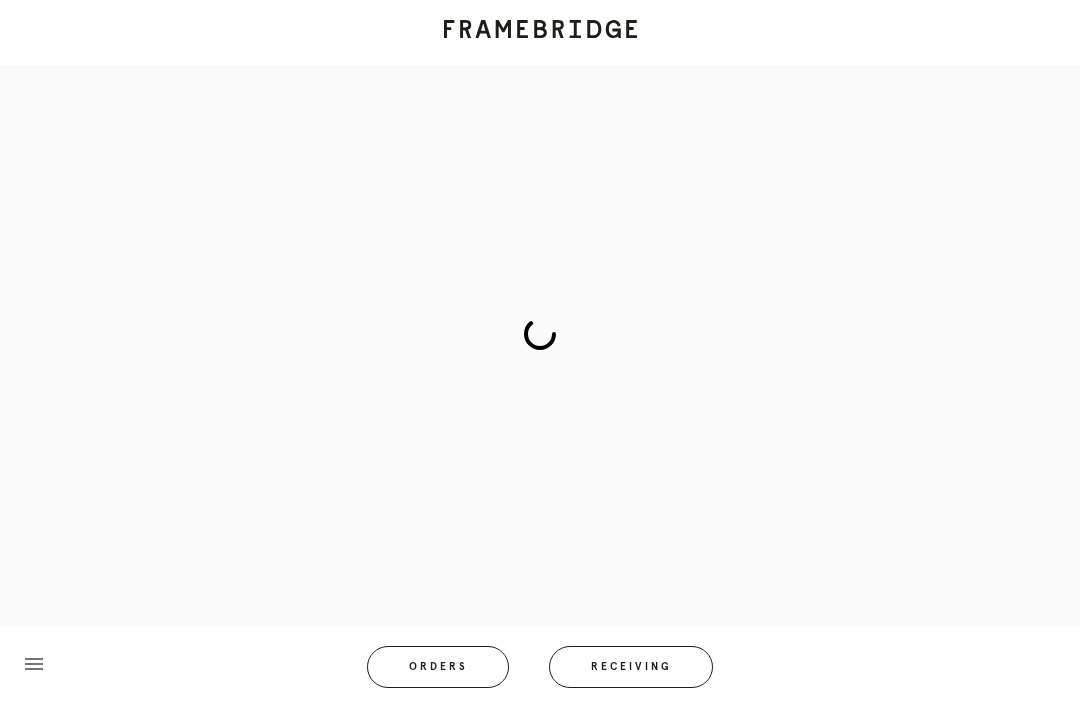 scroll, scrollTop: 83, scrollLeft: 0, axis: vertical 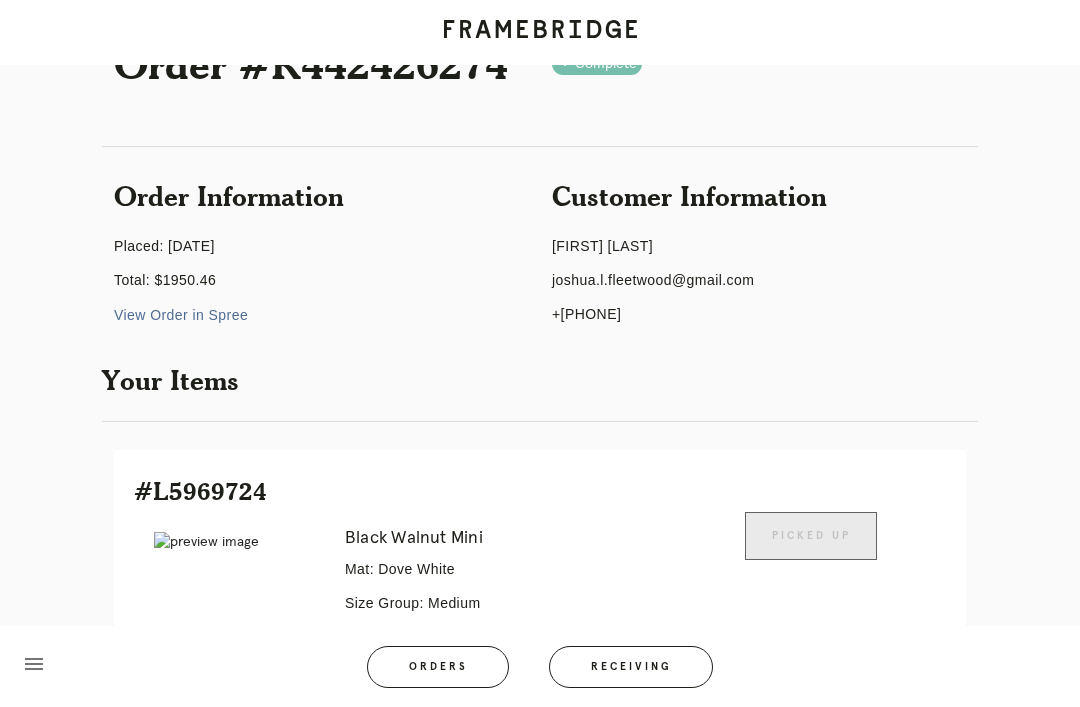 click on "Receiving" at bounding box center (631, 667) 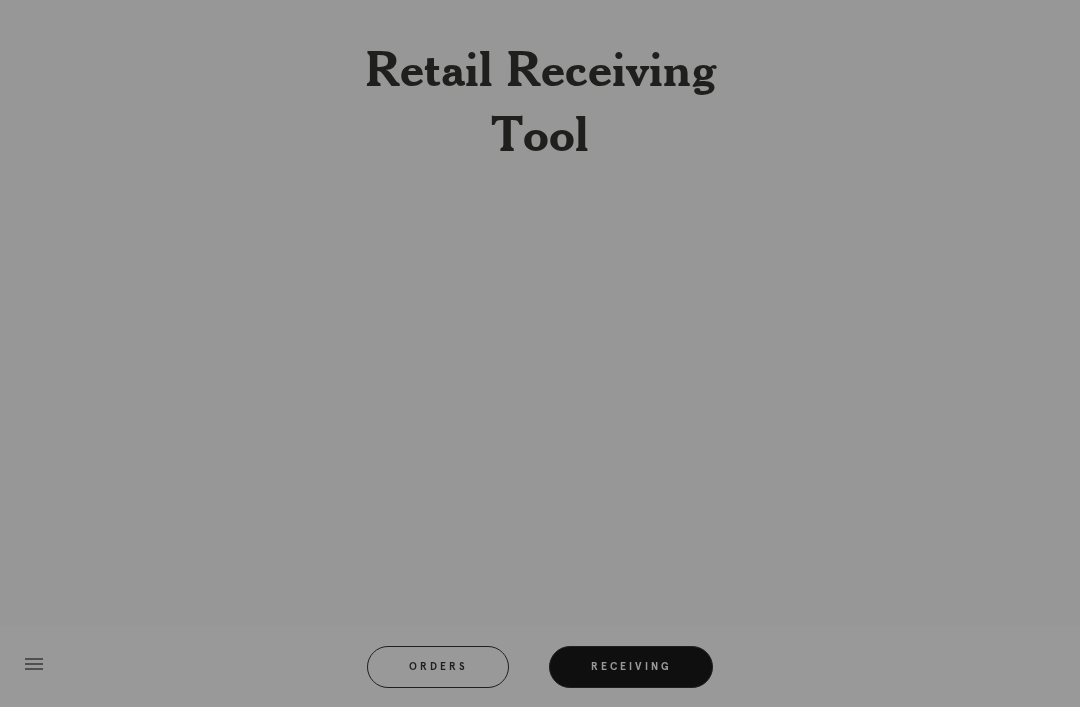 scroll, scrollTop: 64, scrollLeft: 0, axis: vertical 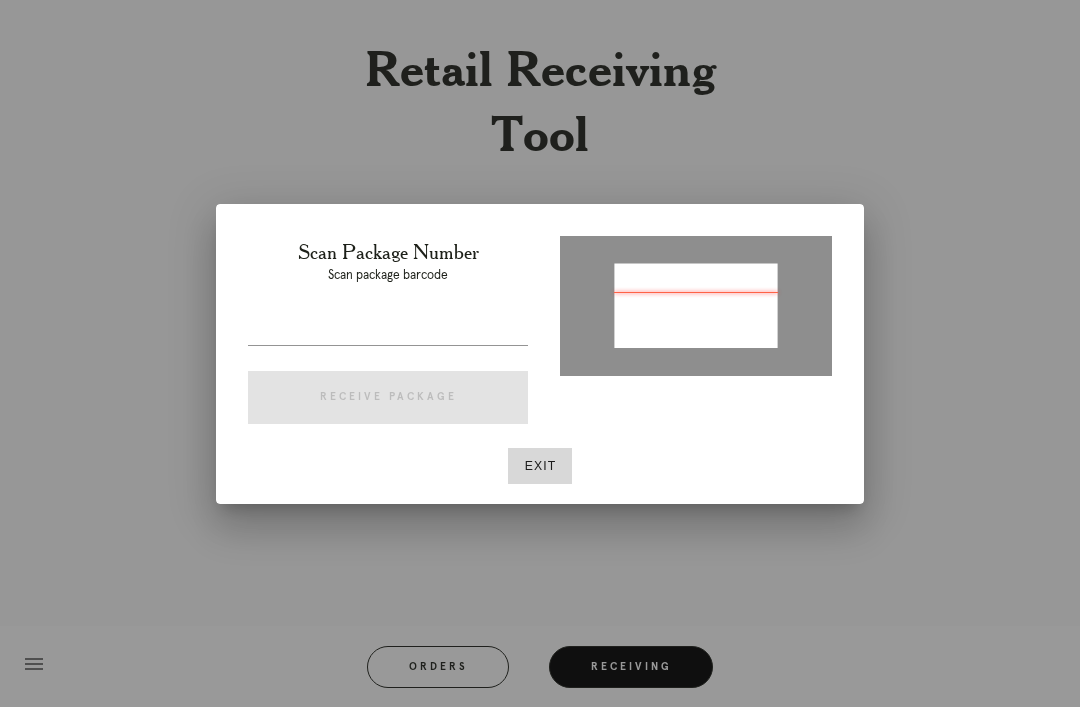 type on "P254764496940618" 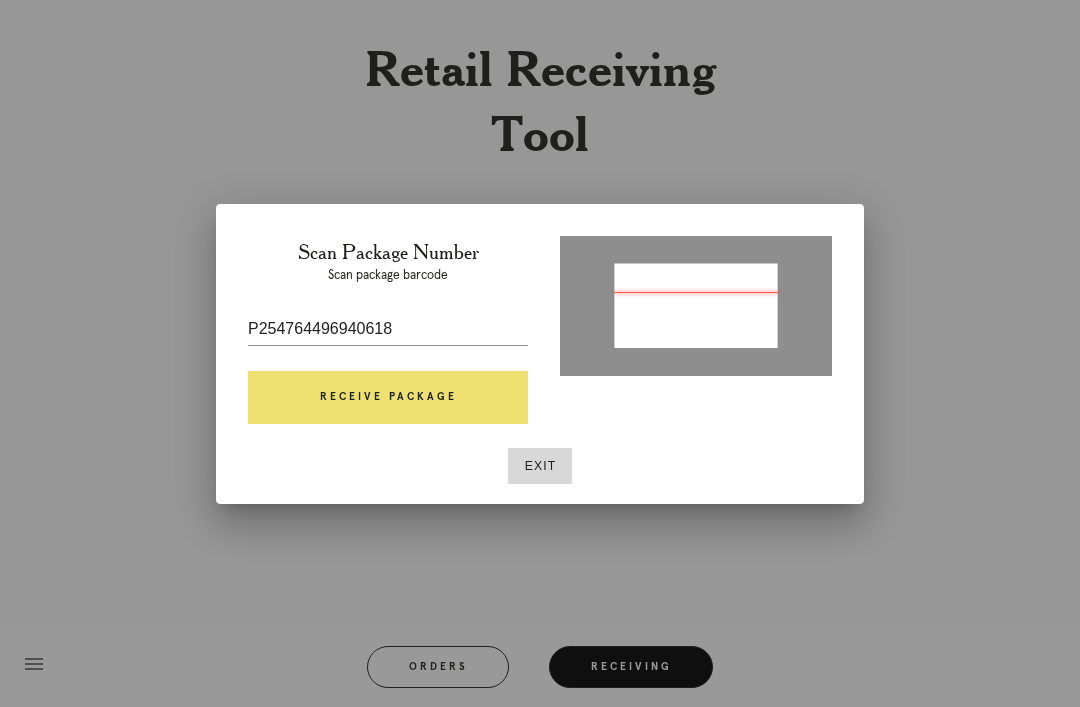 click on "Receive Package" at bounding box center (388, 398) 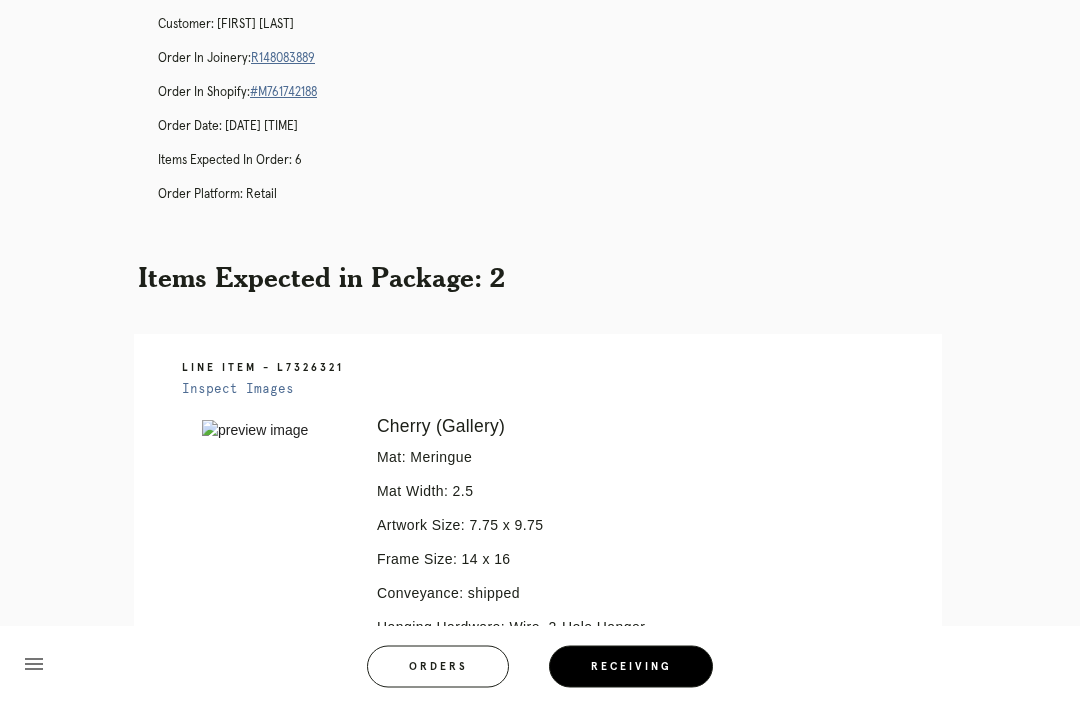 scroll, scrollTop: 138, scrollLeft: 0, axis: vertical 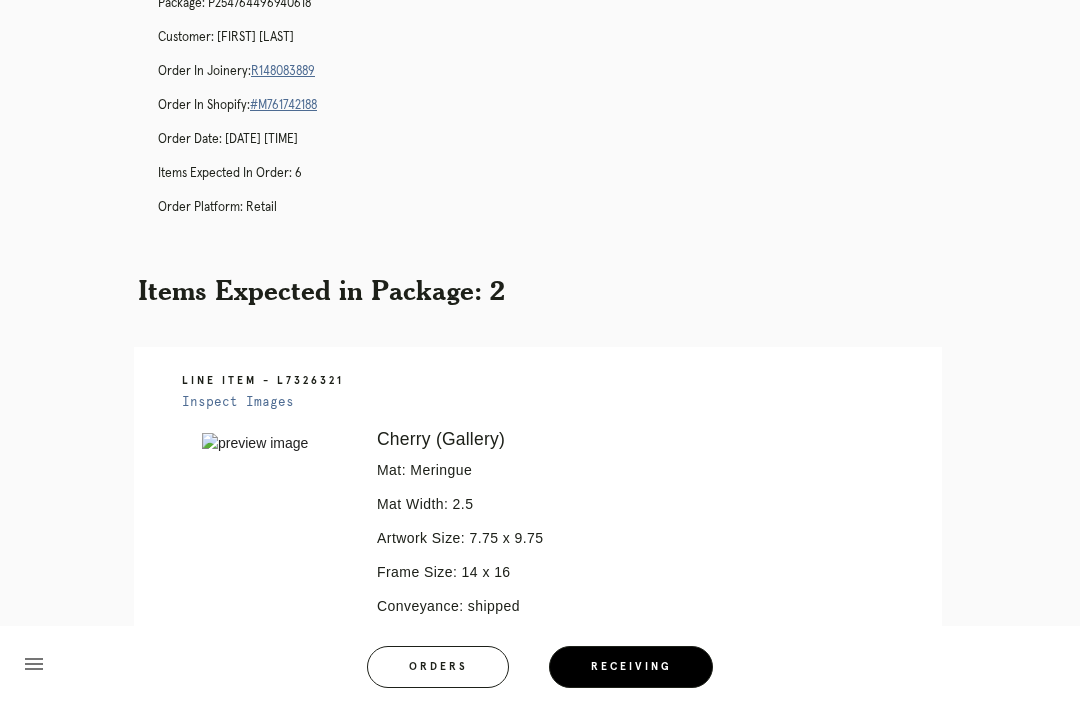 click on "R148083889" at bounding box center [283, 71] 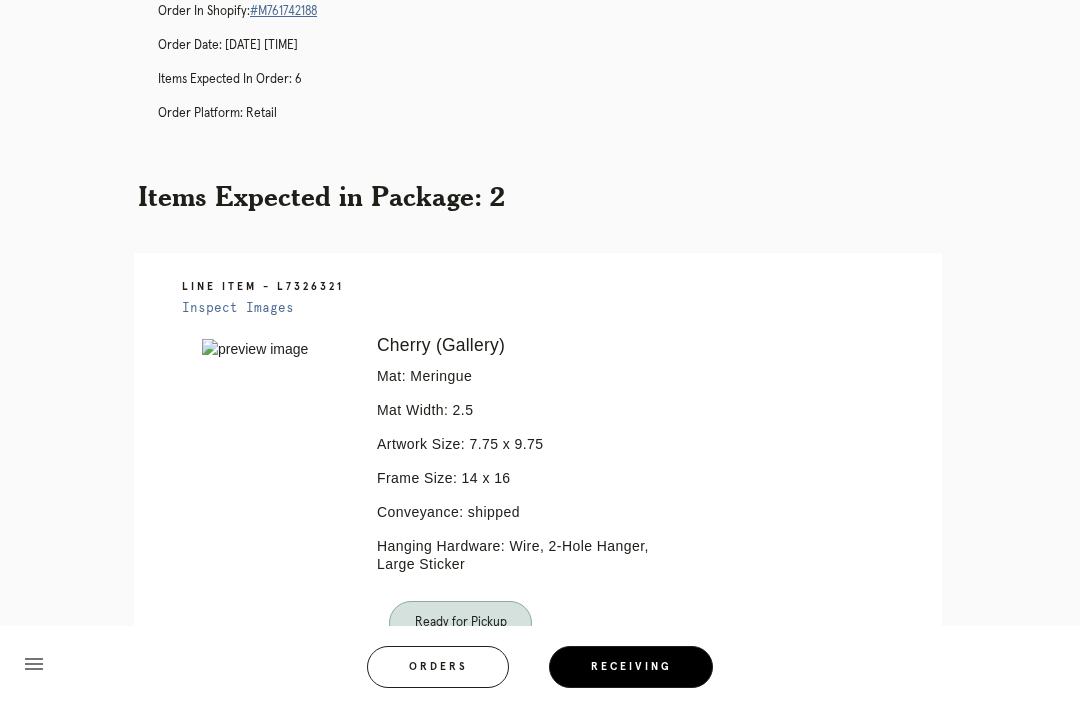 scroll, scrollTop: 0, scrollLeft: 0, axis: both 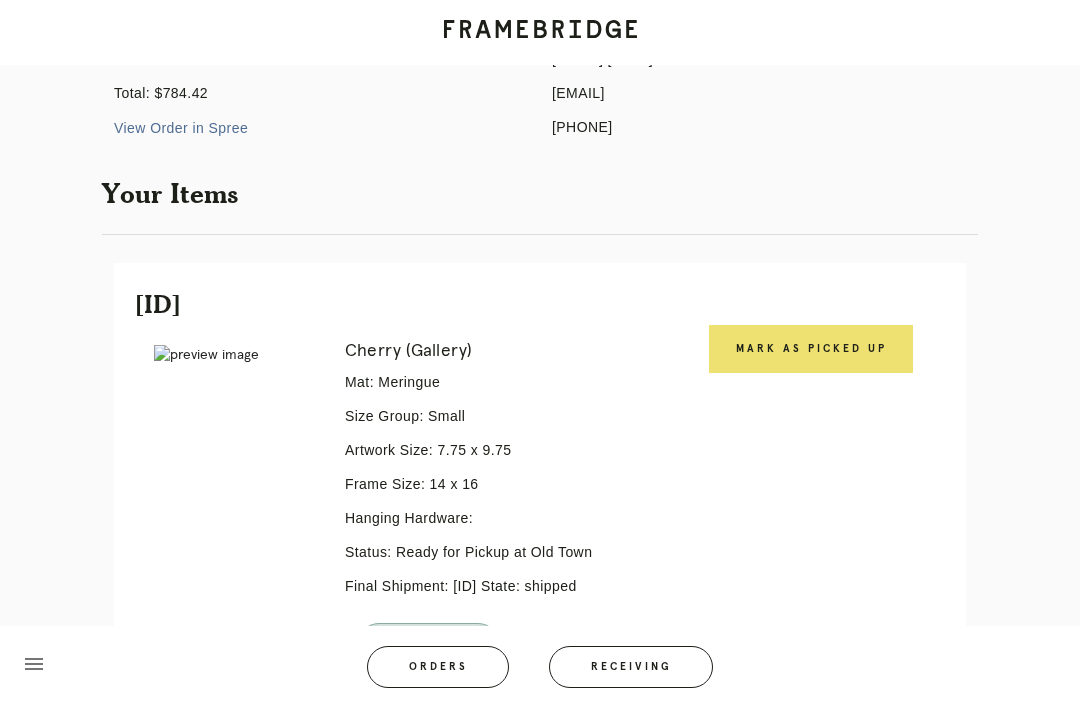 click on "Mark as Picked Up" at bounding box center (811, 349) 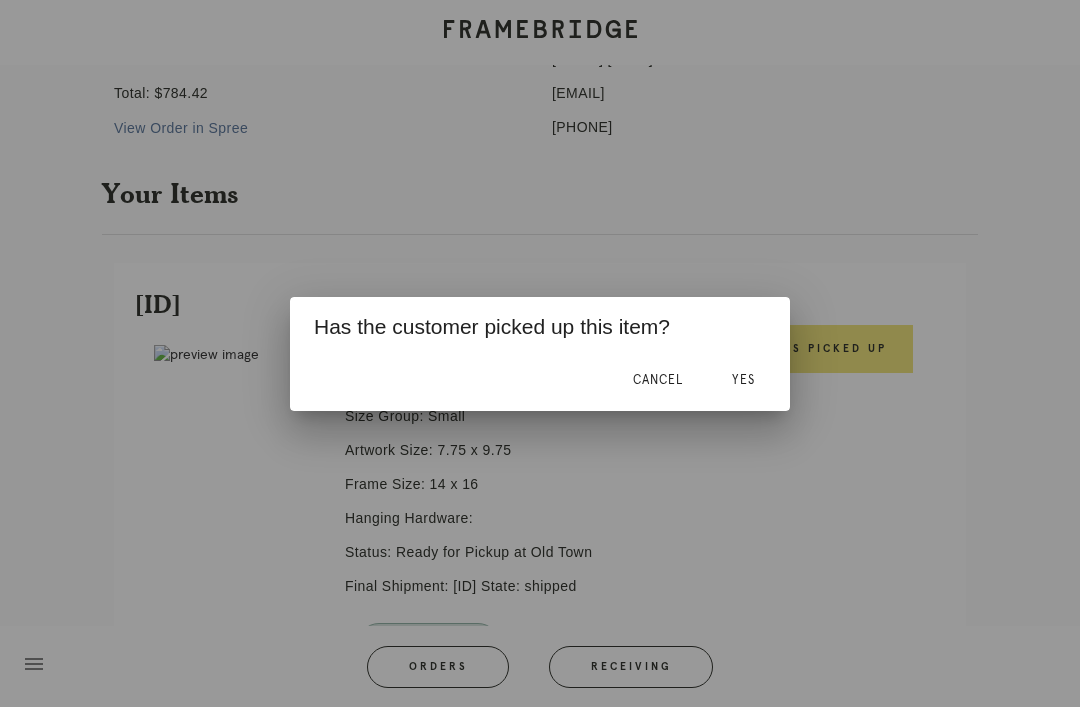 click on "Yes" at bounding box center [743, 381] 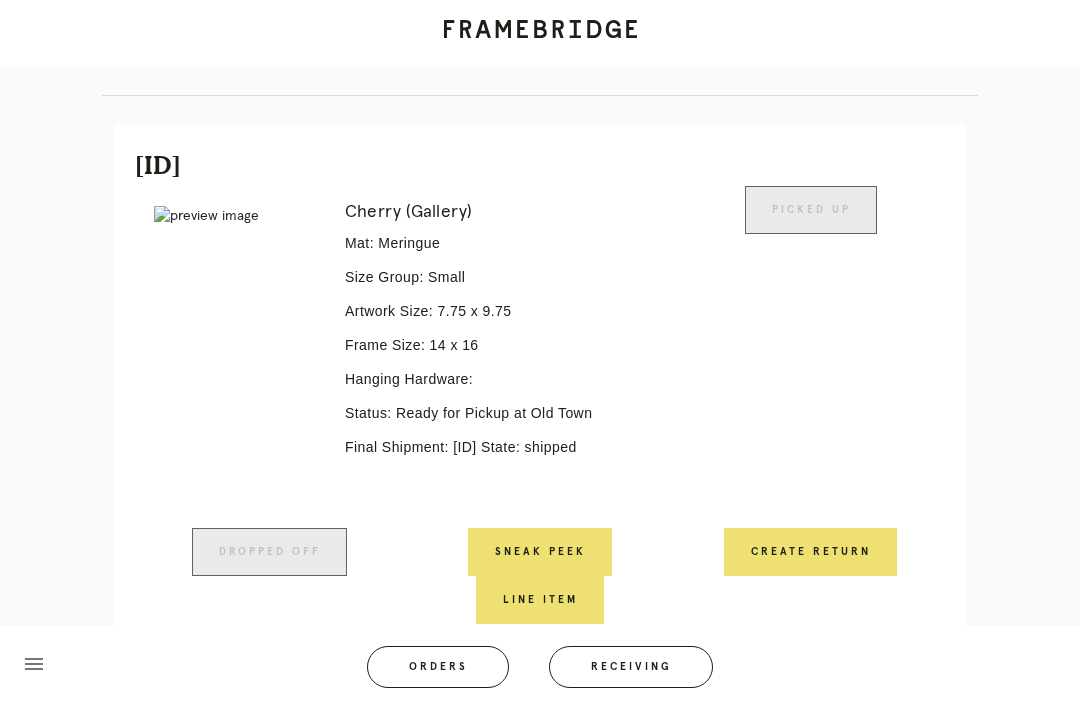 scroll, scrollTop: 744, scrollLeft: 0, axis: vertical 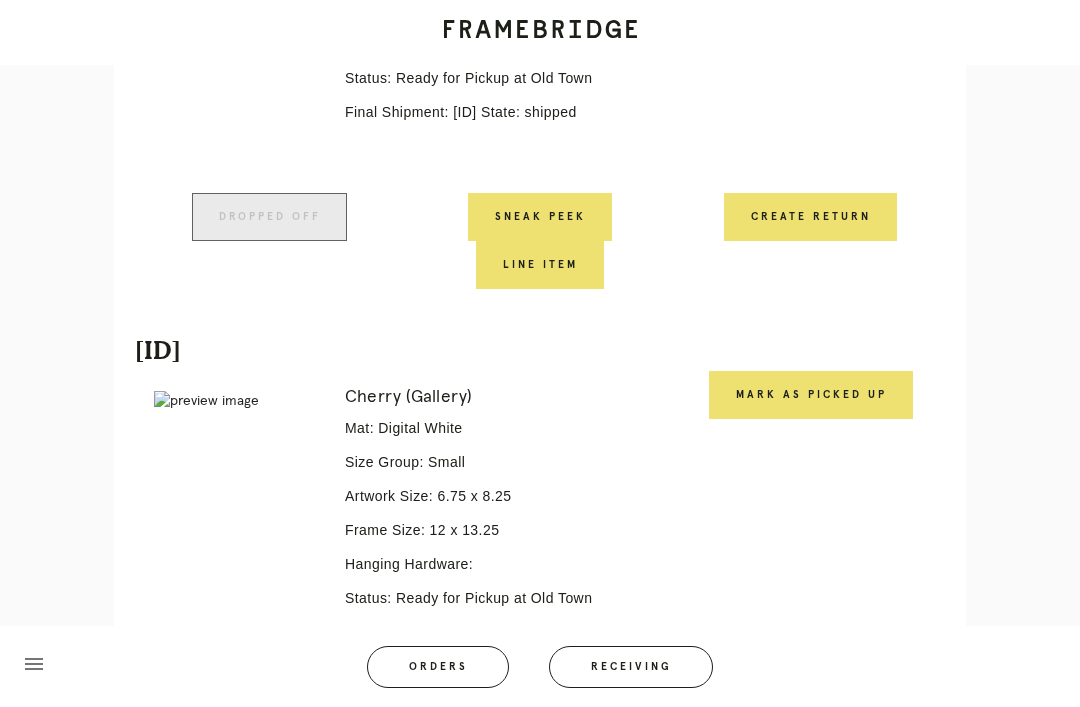 click on "Mark as Picked Up" at bounding box center (811, 395) 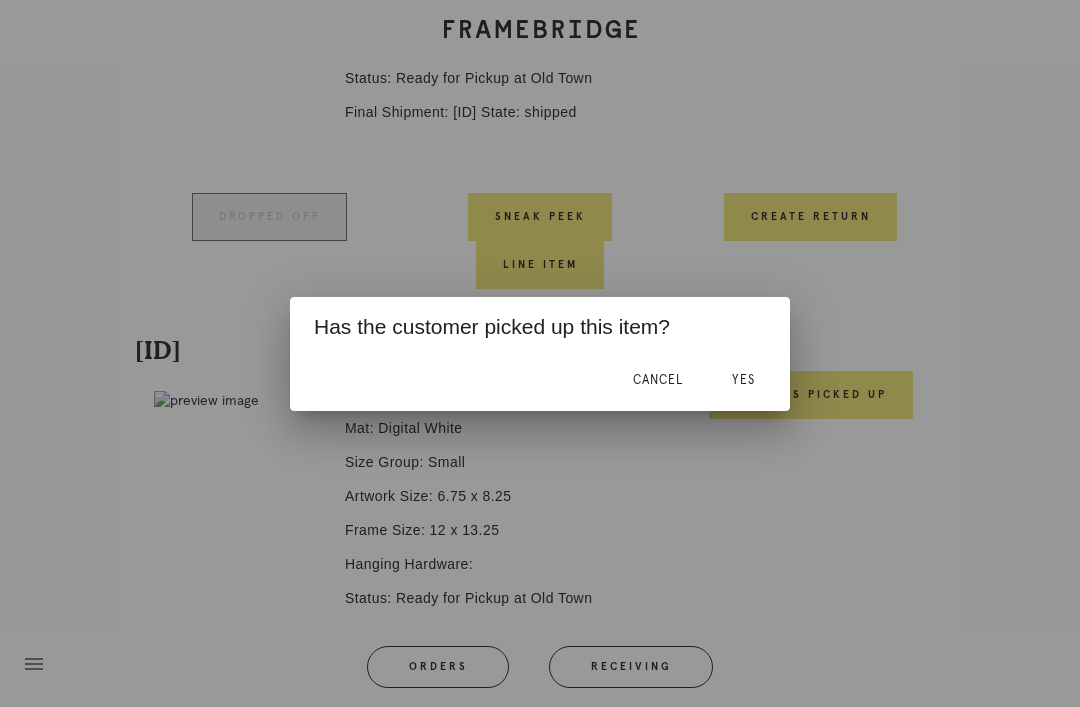 click on "Yes" at bounding box center (743, 380) 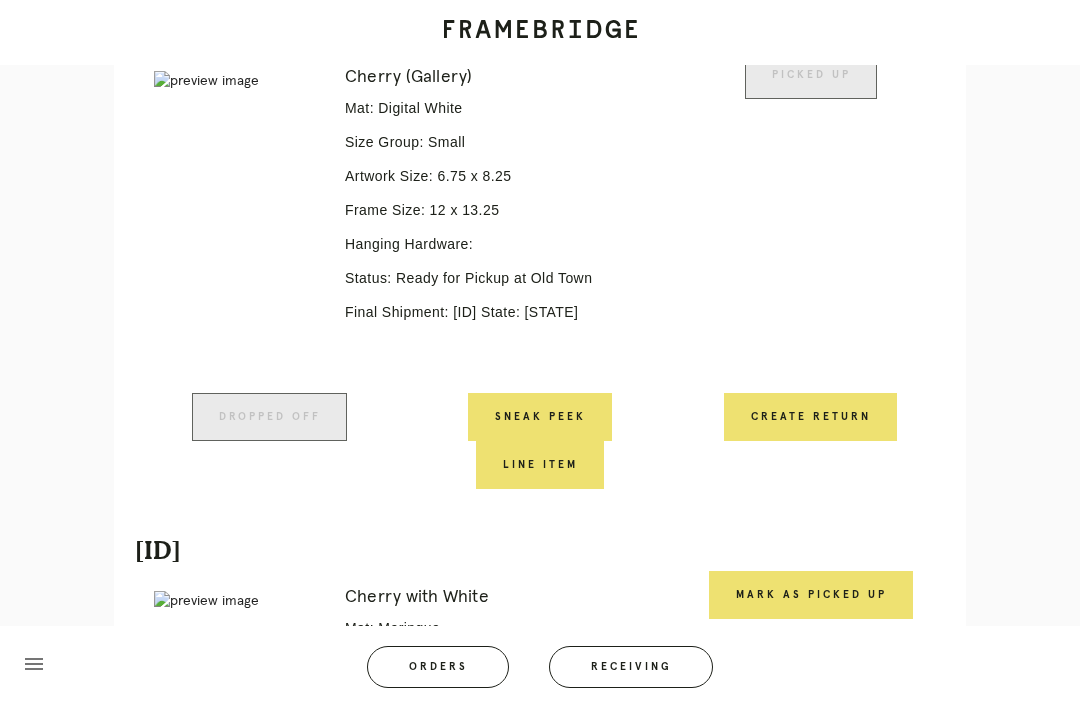 scroll, scrollTop: 1194, scrollLeft: 0, axis: vertical 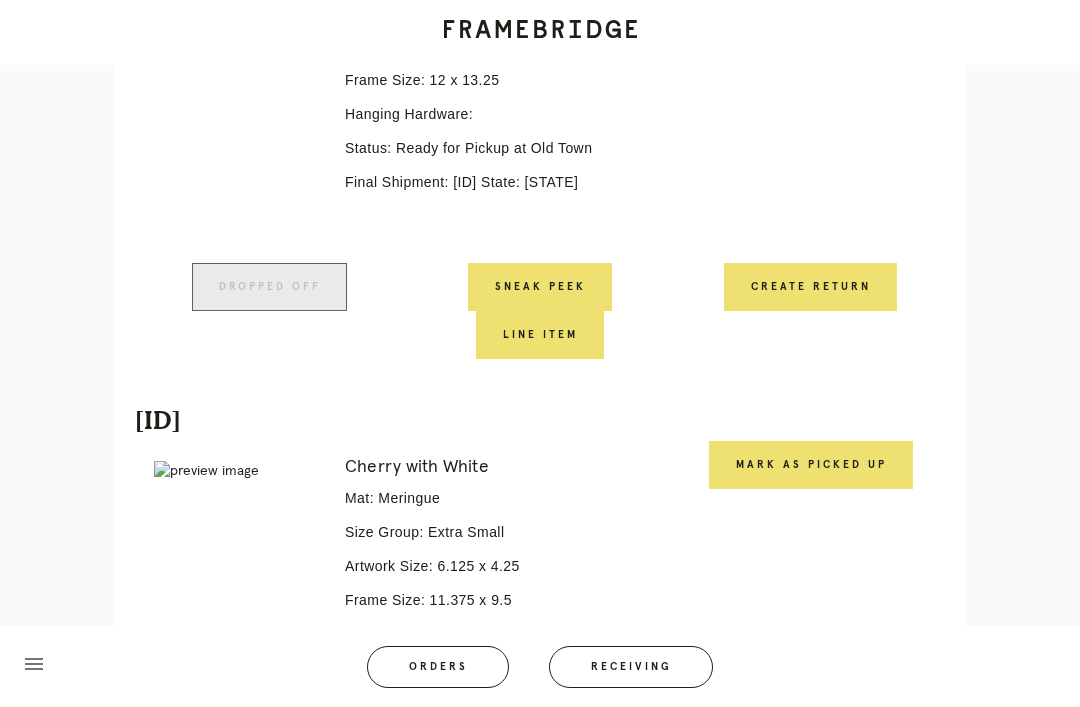 click on "Mark as Picked Up" at bounding box center (811, 465) 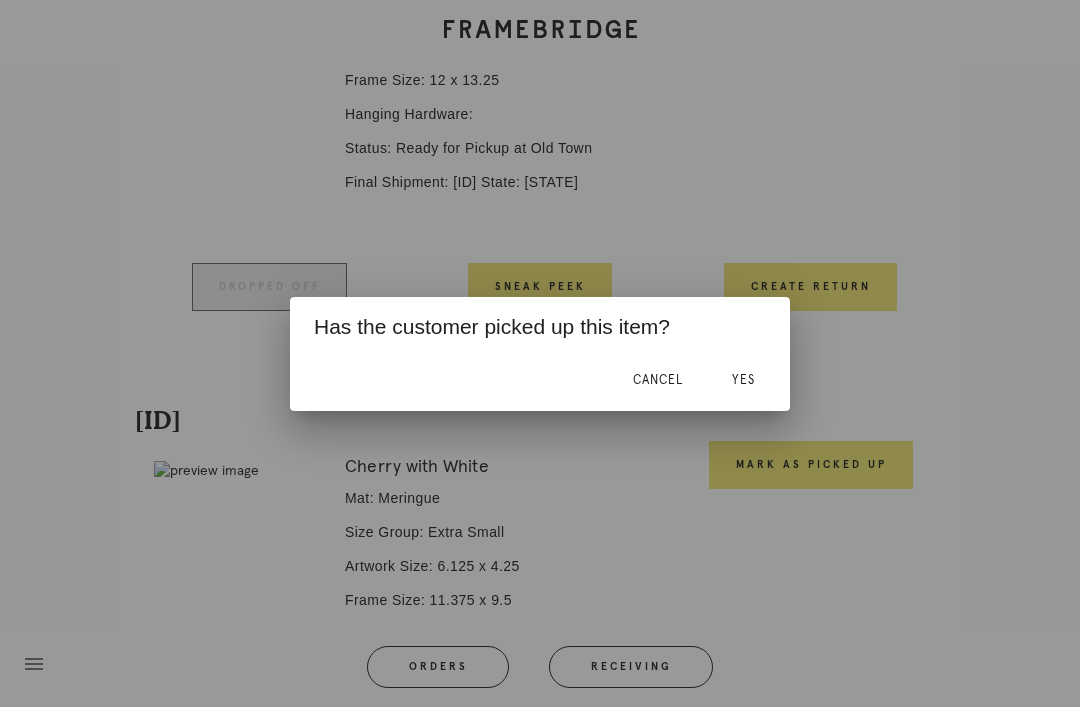 click on "Yes" at bounding box center [743, 381] 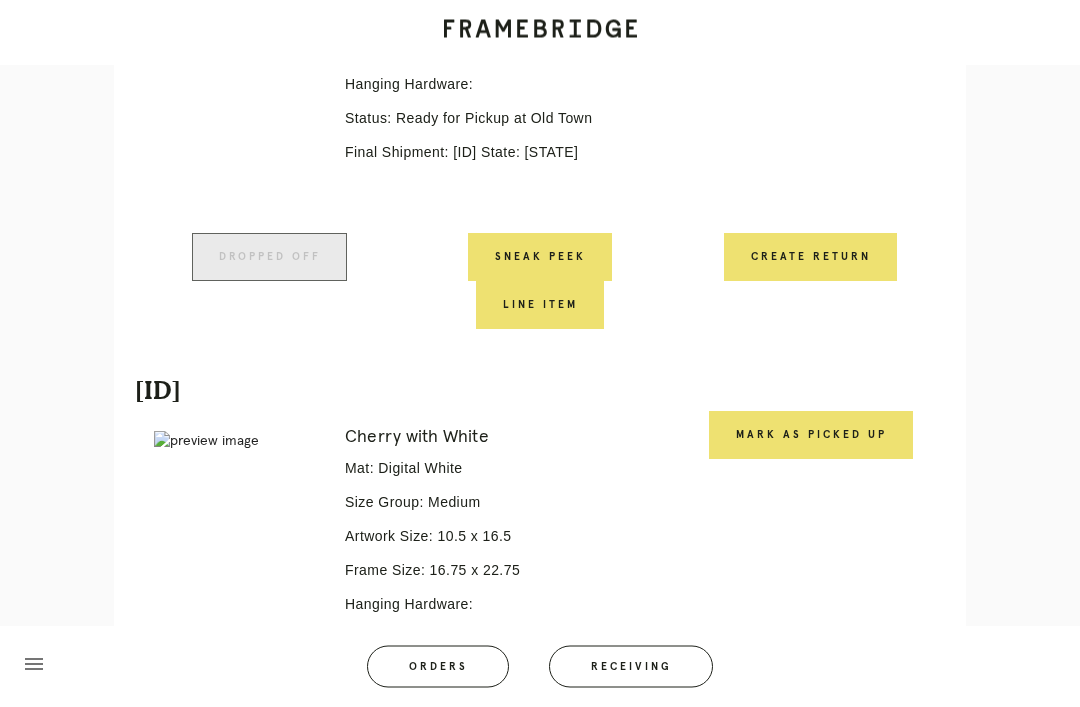 click on "Mark as Picked Up" at bounding box center [811, 436] 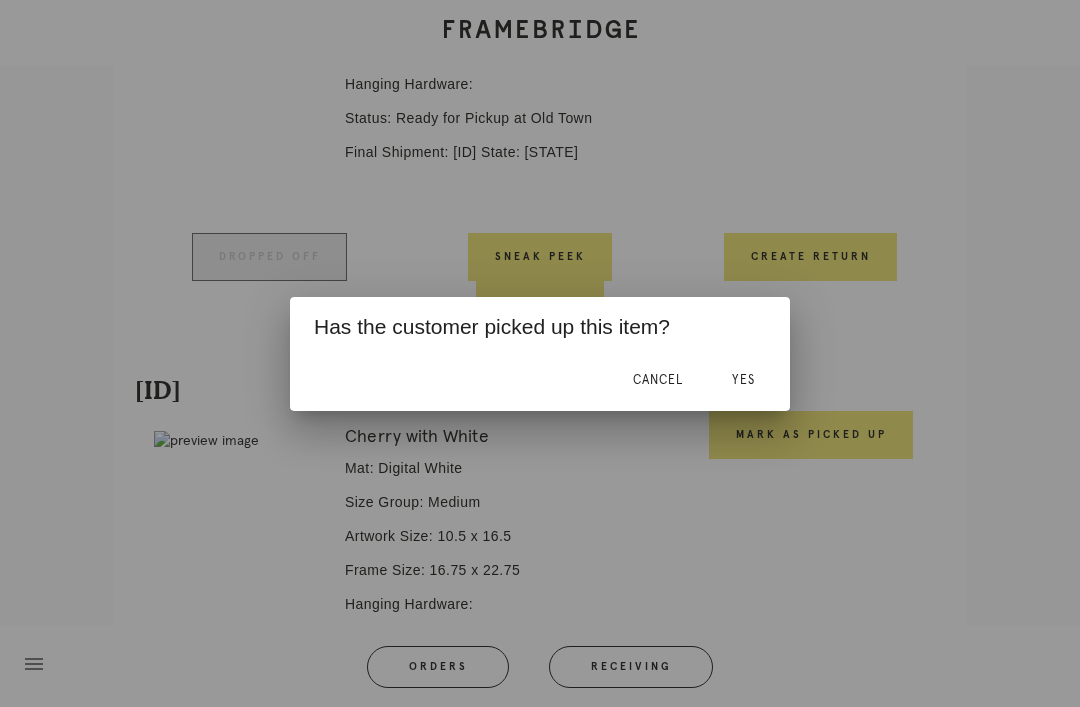 click on "Yes" at bounding box center (743, 381) 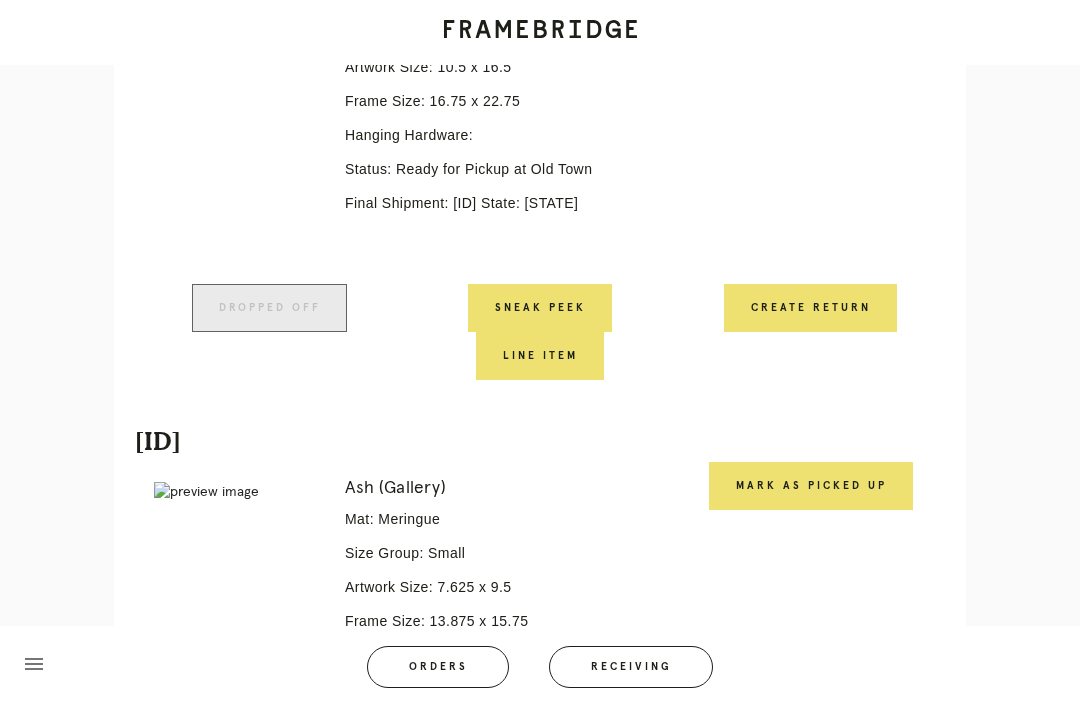scroll, scrollTop: 2255, scrollLeft: 0, axis: vertical 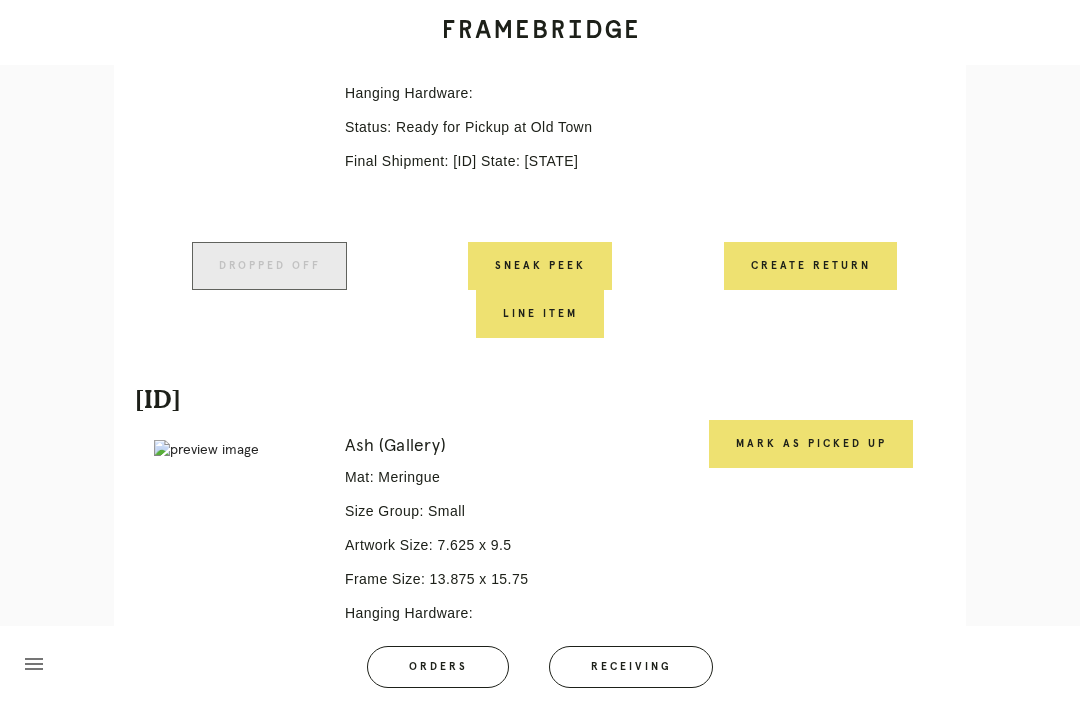 click on "Mark as Picked Up" at bounding box center [811, 444] 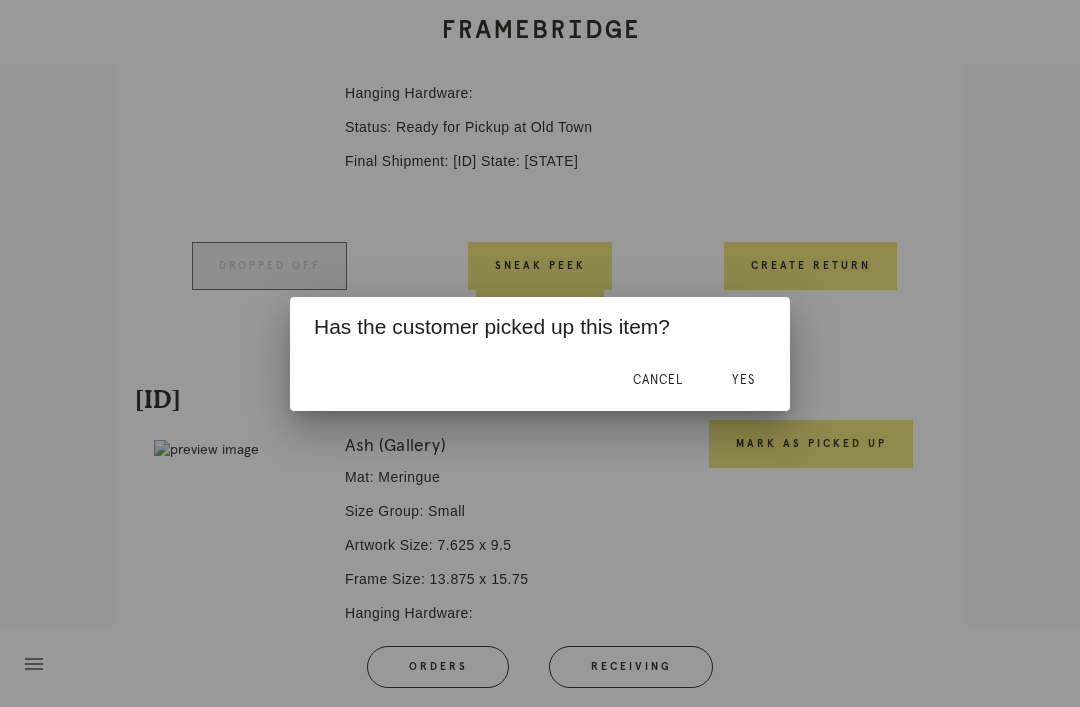 click on "Yes" at bounding box center (743, 381) 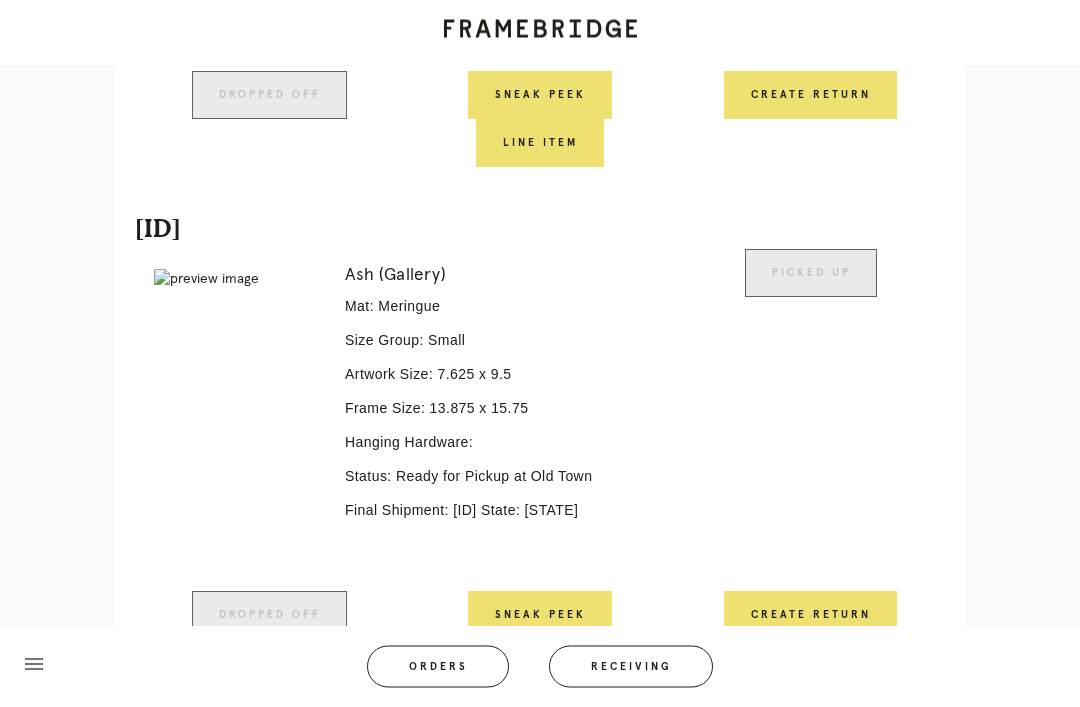 scroll, scrollTop: 2749, scrollLeft: 0, axis: vertical 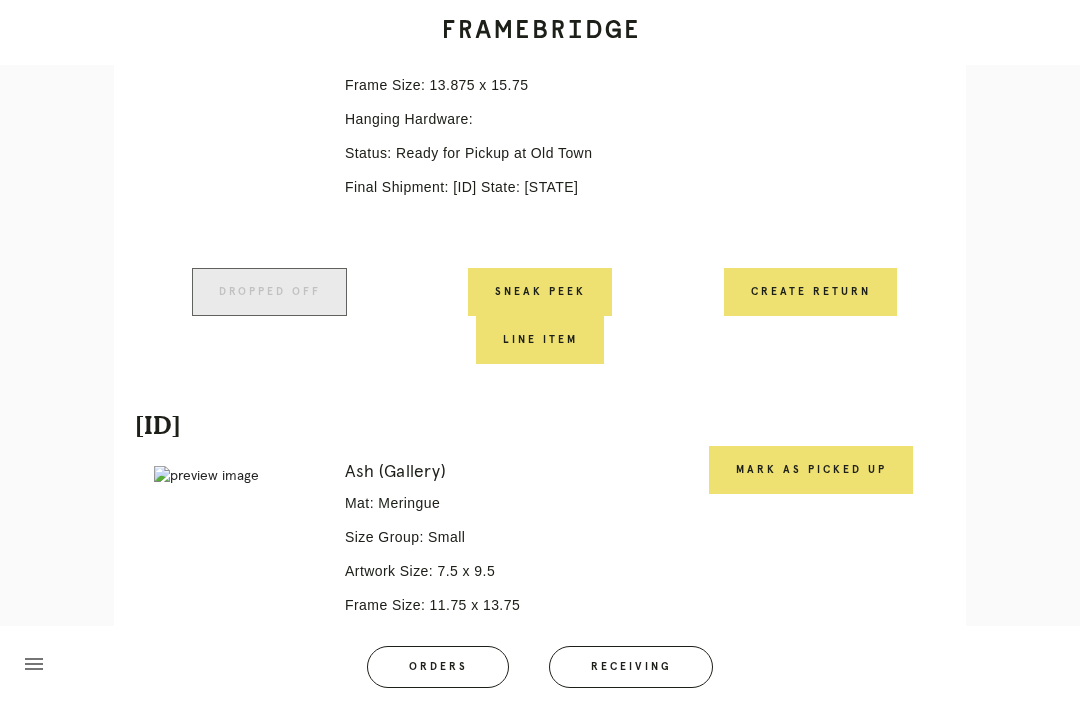 click on "Mark as Picked Up" at bounding box center (811, 470) 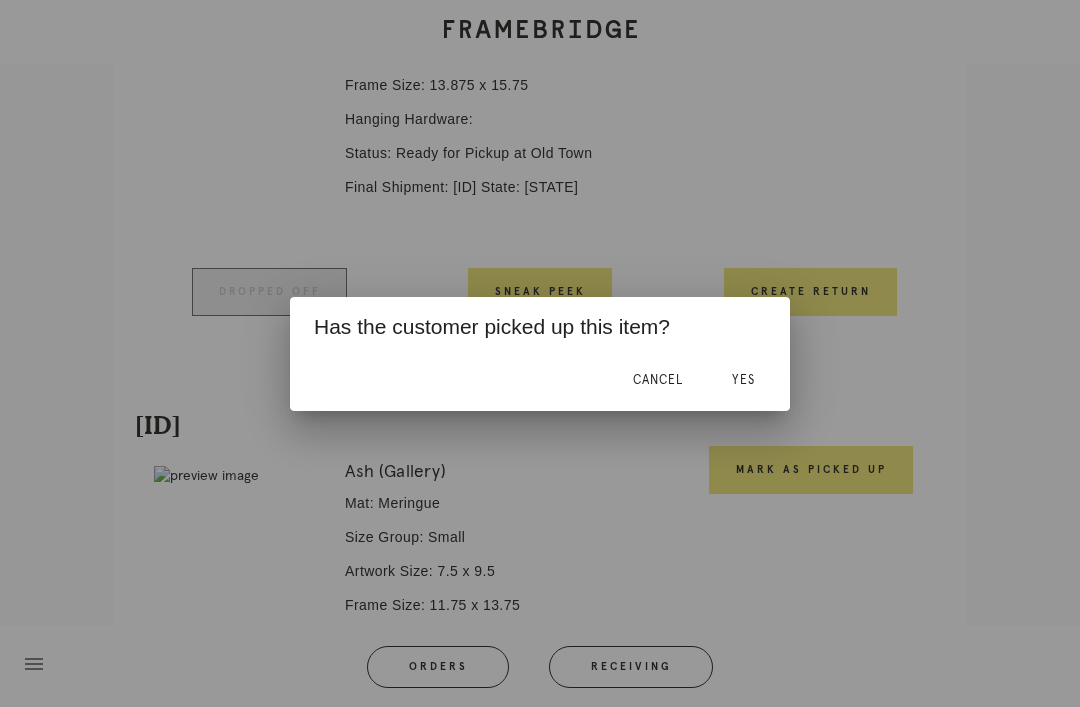 click on "Yes" at bounding box center [743, 380] 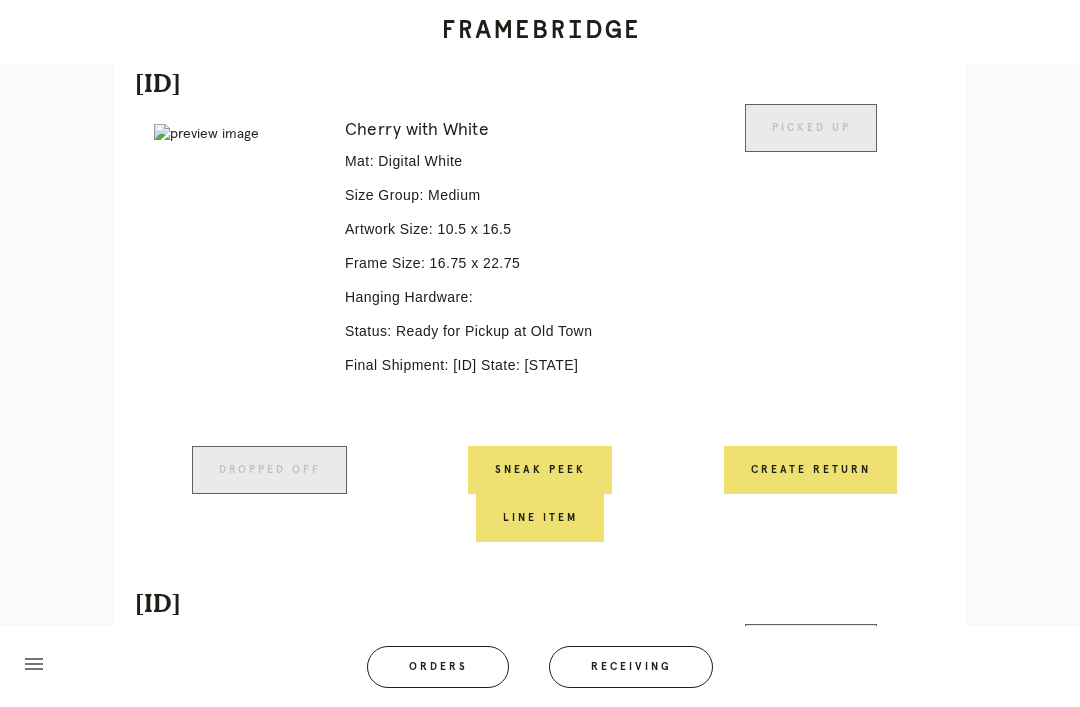 scroll, scrollTop: 2016, scrollLeft: 0, axis: vertical 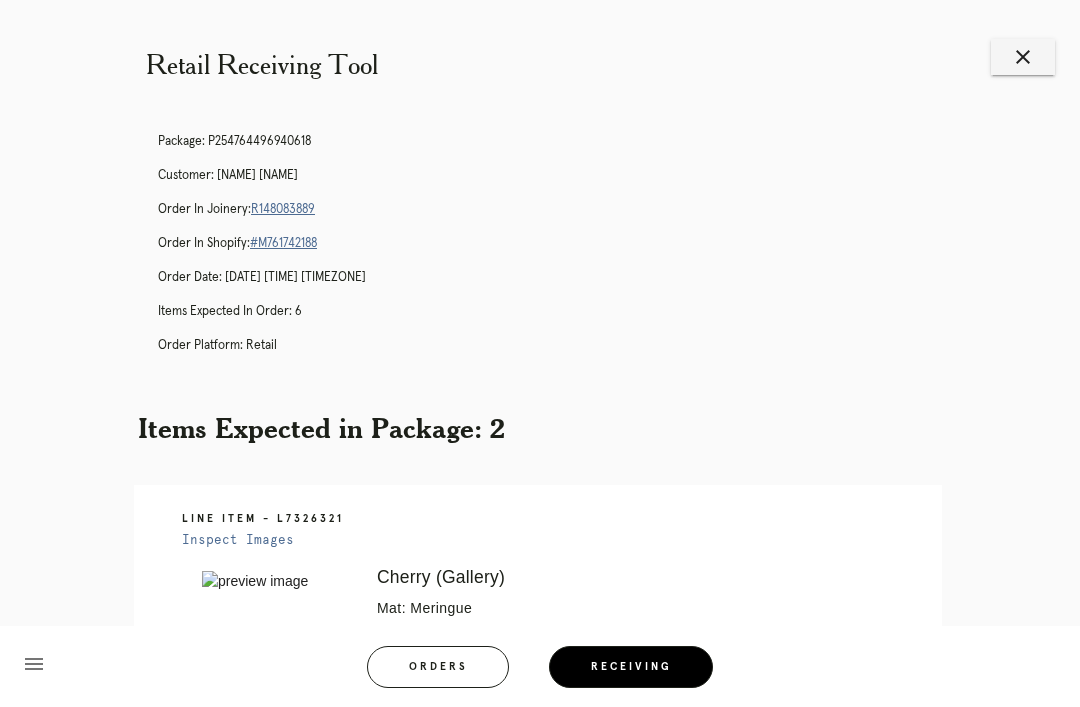 click on "close" at bounding box center [1023, 57] 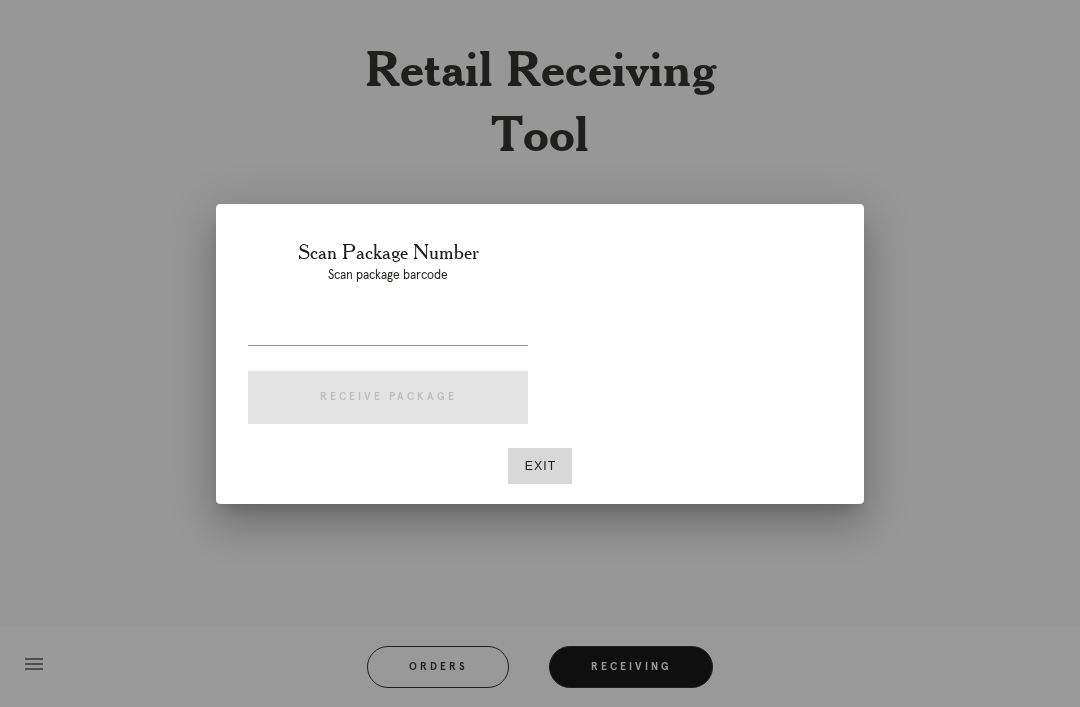 scroll, scrollTop: 0, scrollLeft: 0, axis: both 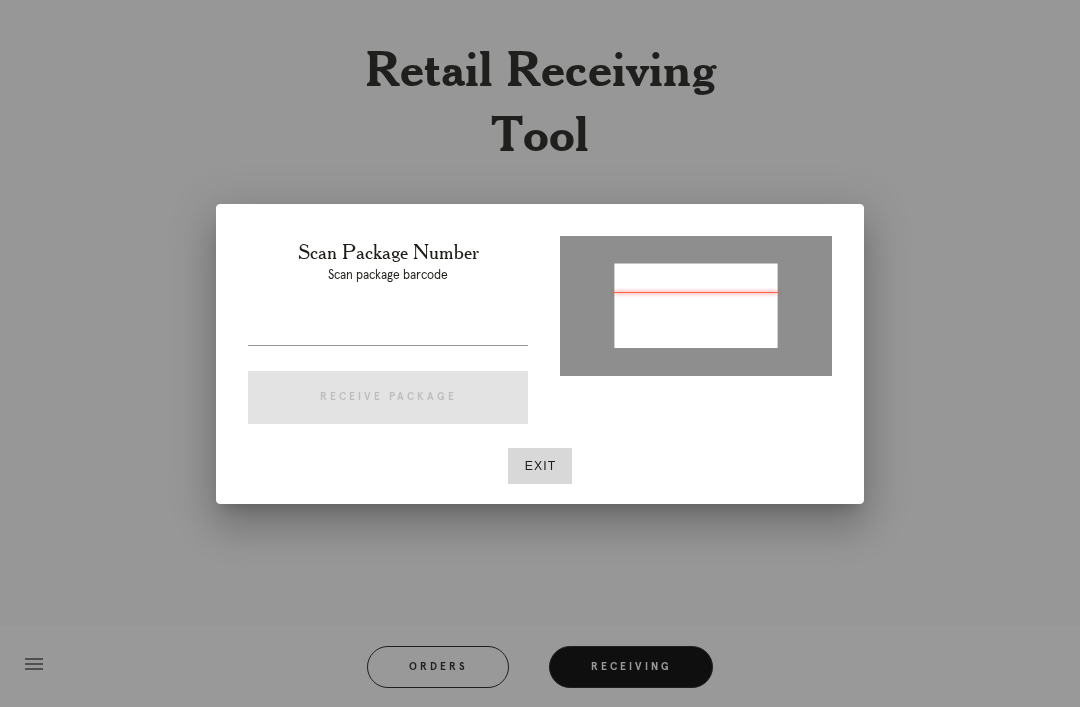 type on "P159715759757888" 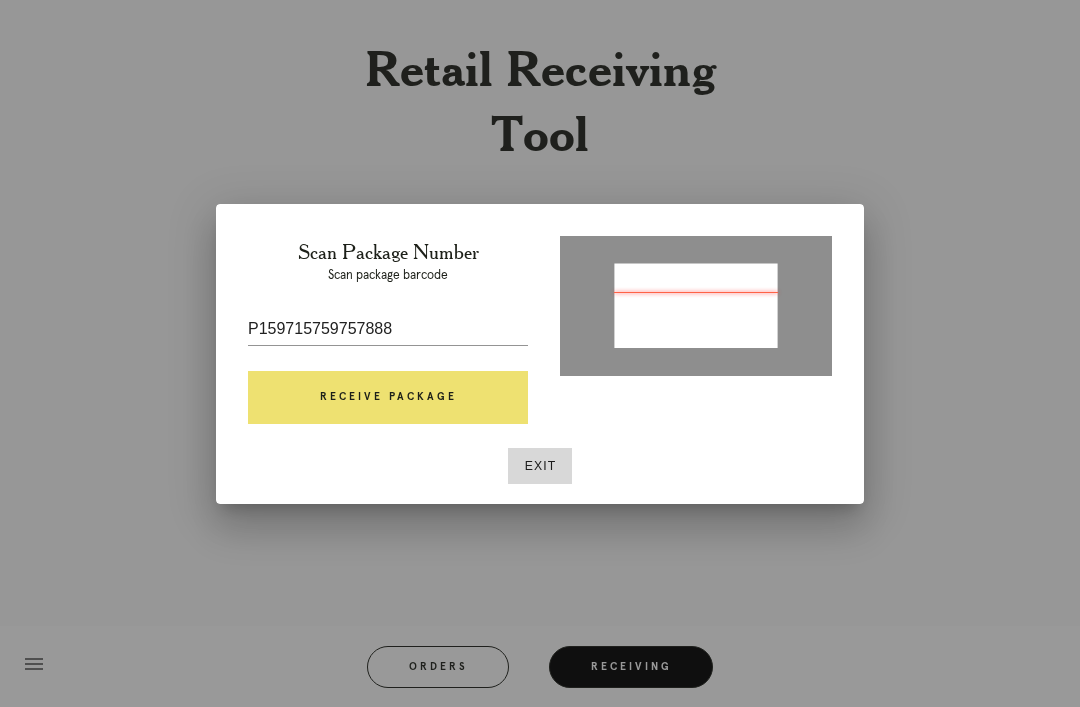 click on "Receive Package" at bounding box center (388, 398) 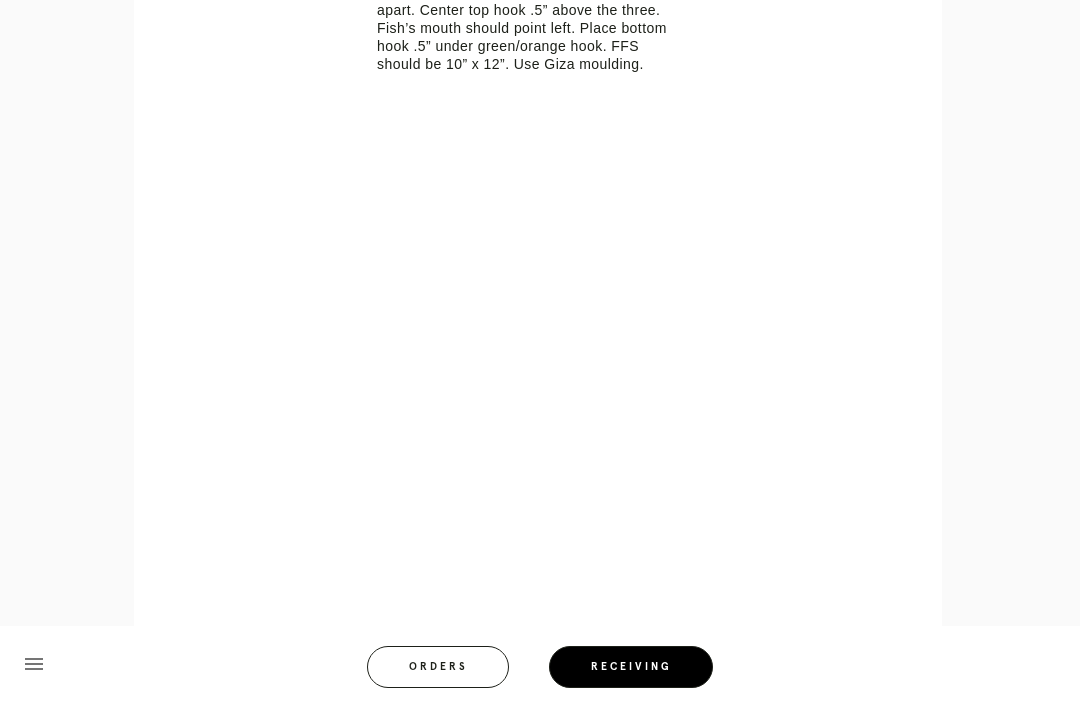 scroll, scrollTop: 1138, scrollLeft: 0, axis: vertical 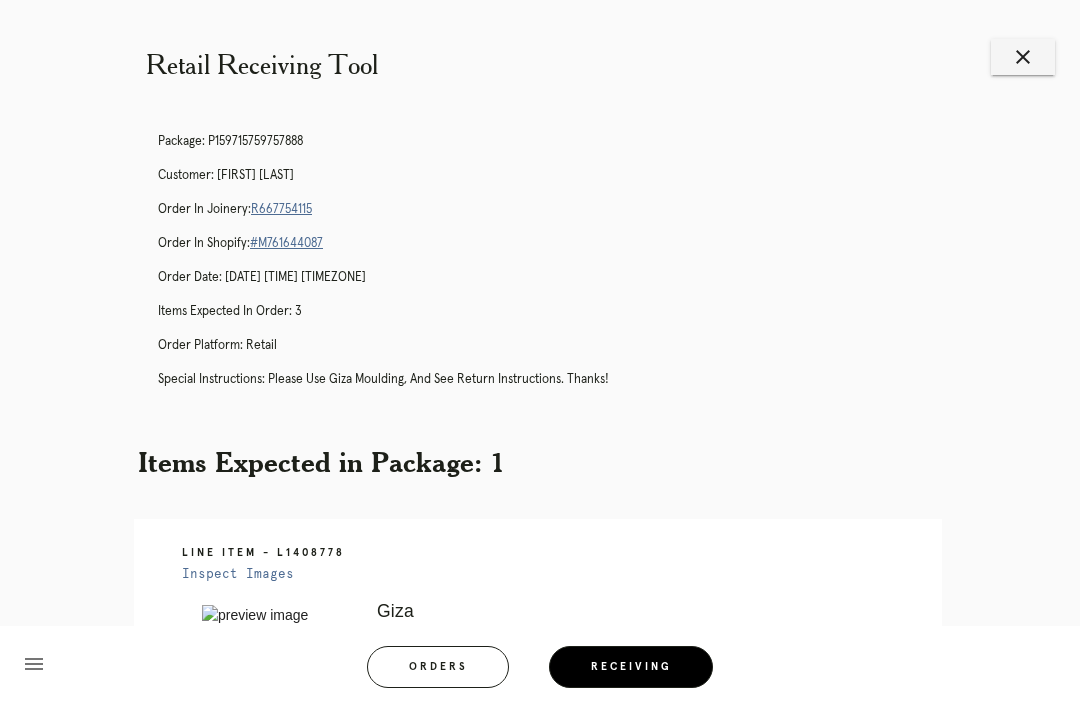 click on "close" at bounding box center (1023, 57) 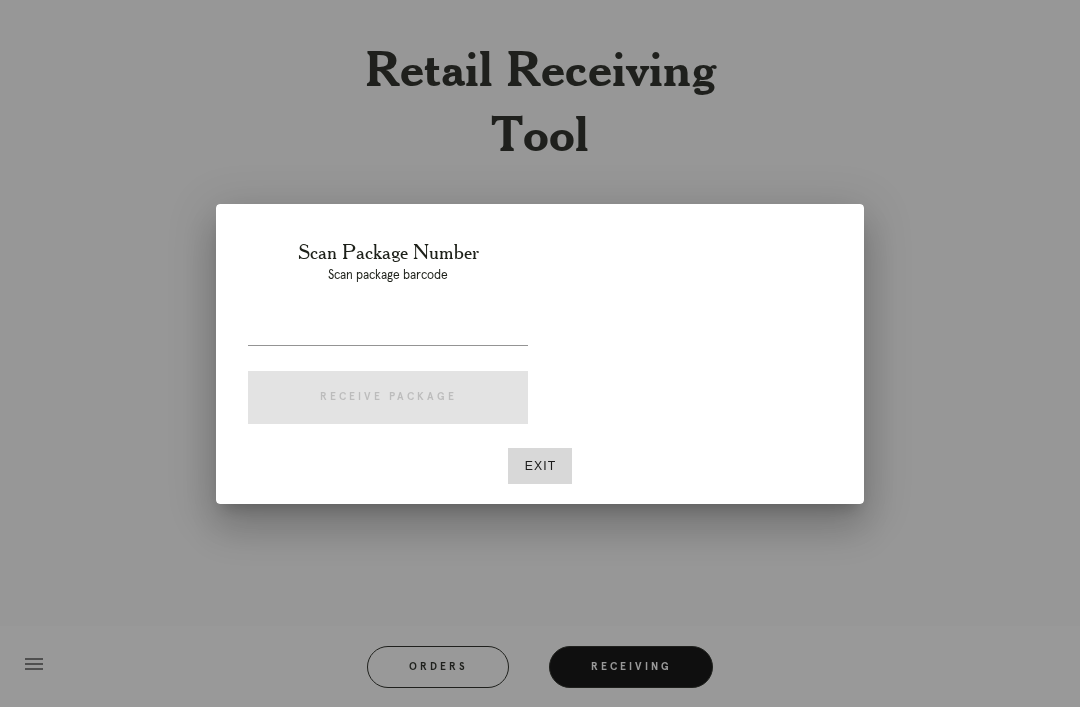 scroll, scrollTop: 0, scrollLeft: 0, axis: both 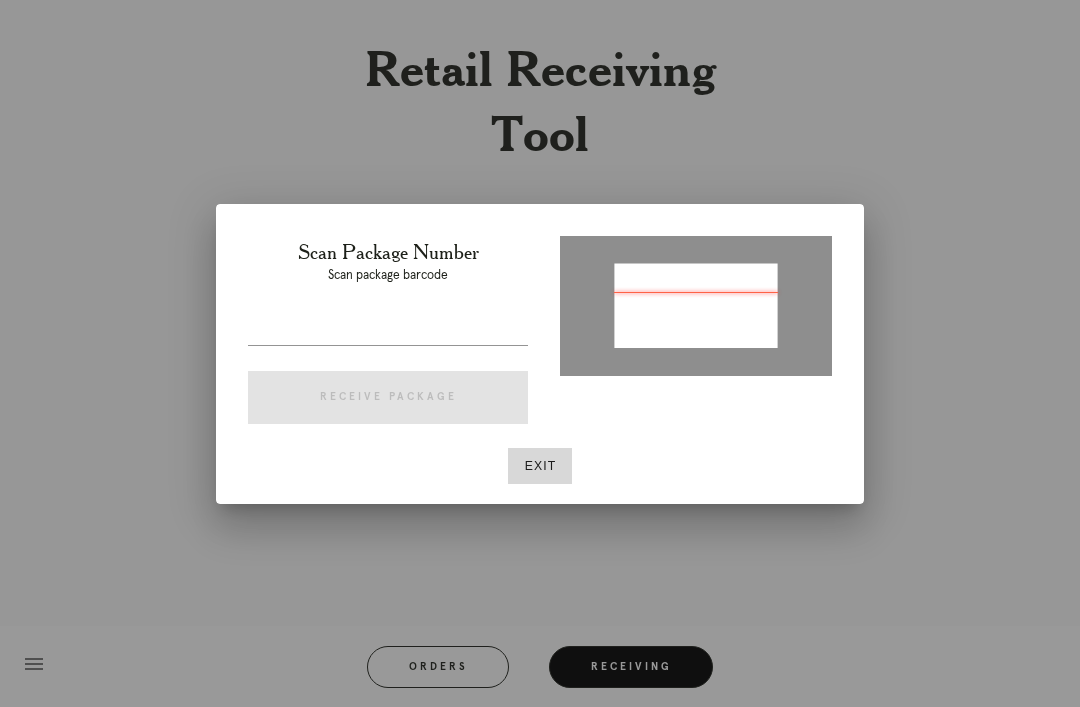 type on "P822790955193953" 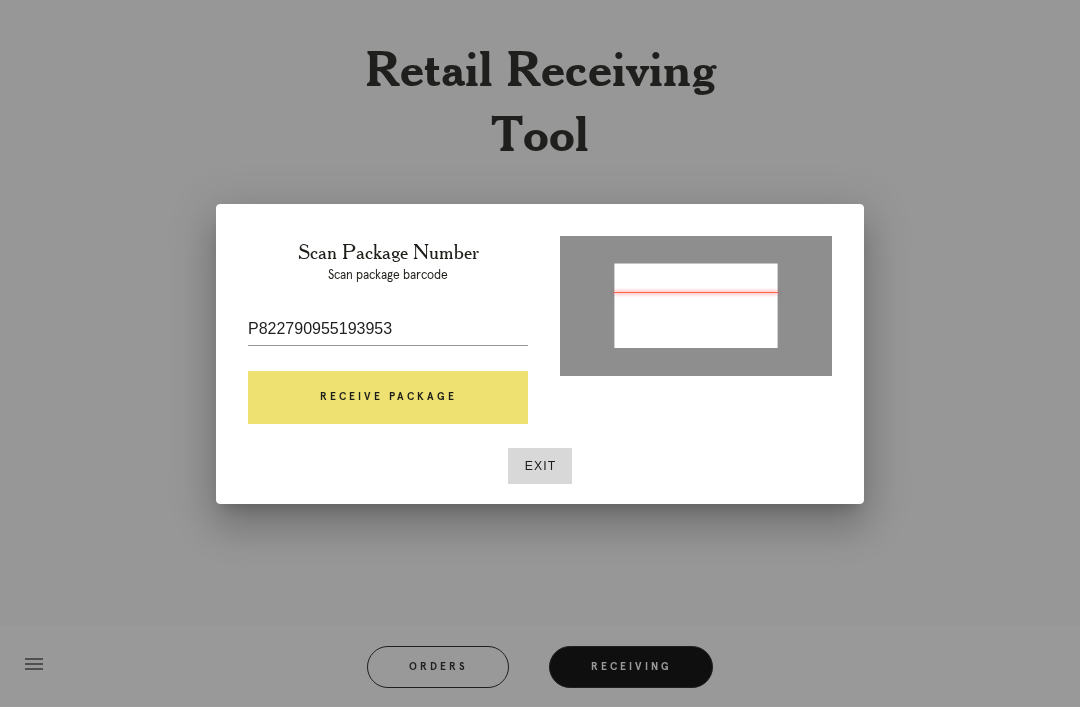 click on "Receive Package" at bounding box center [388, 398] 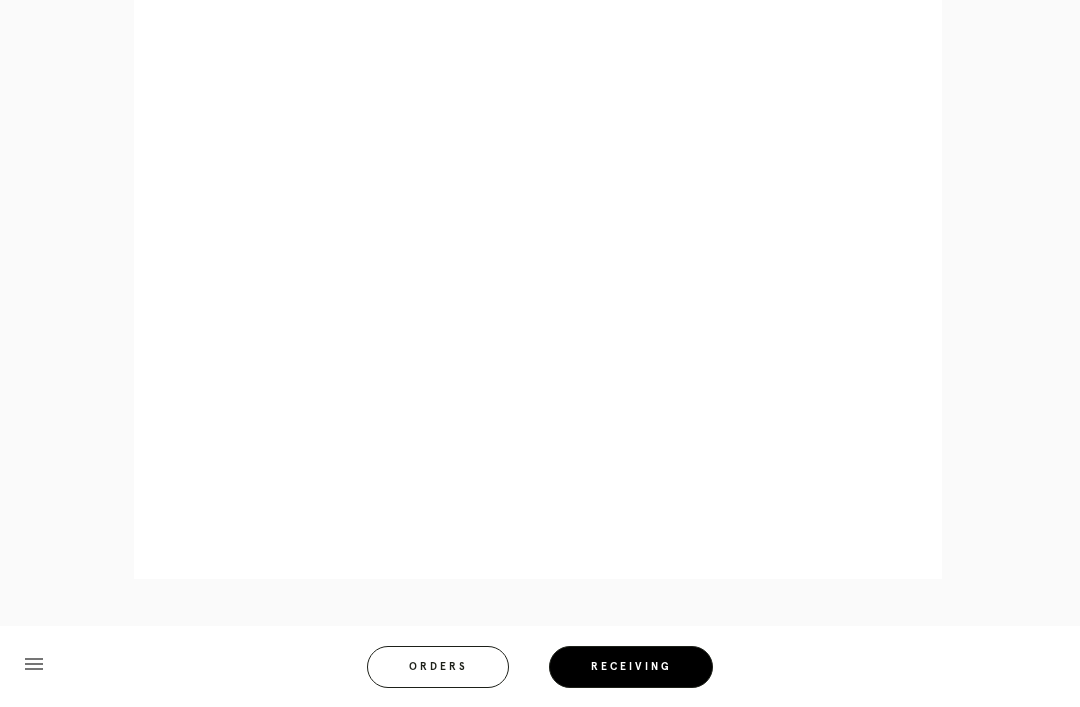 scroll, scrollTop: 1104, scrollLeft: 0, axis: vertical 